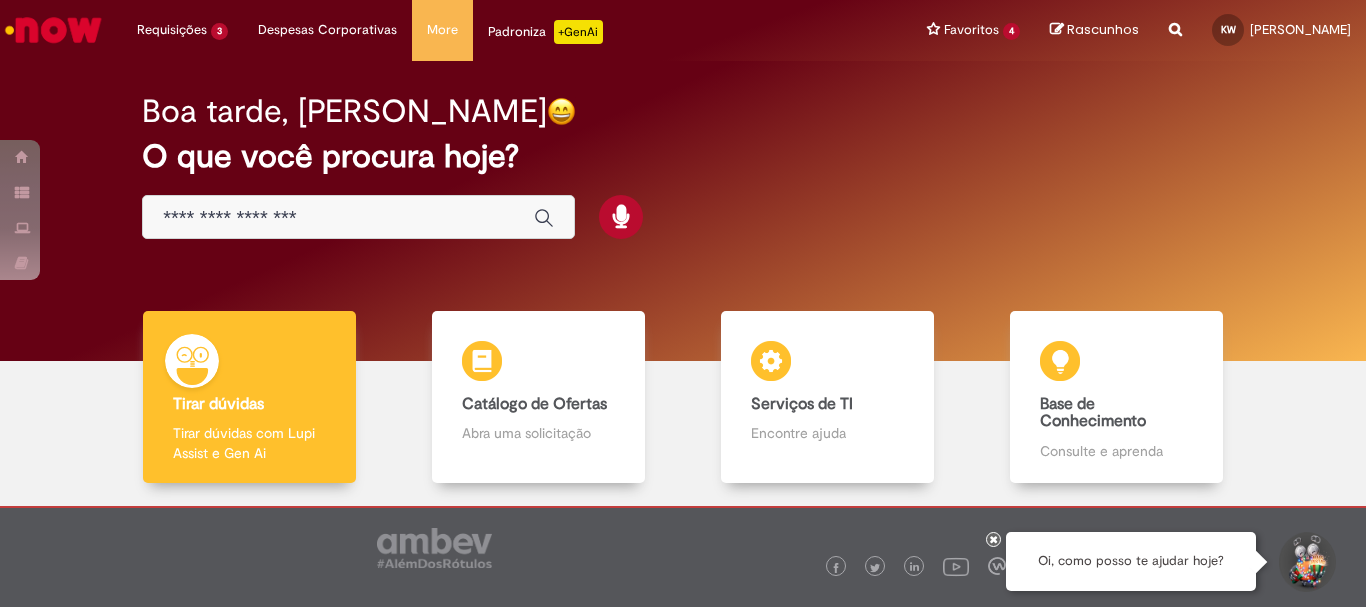 scroll, scrollTop: 0, scrollLeft: 0, axis: both 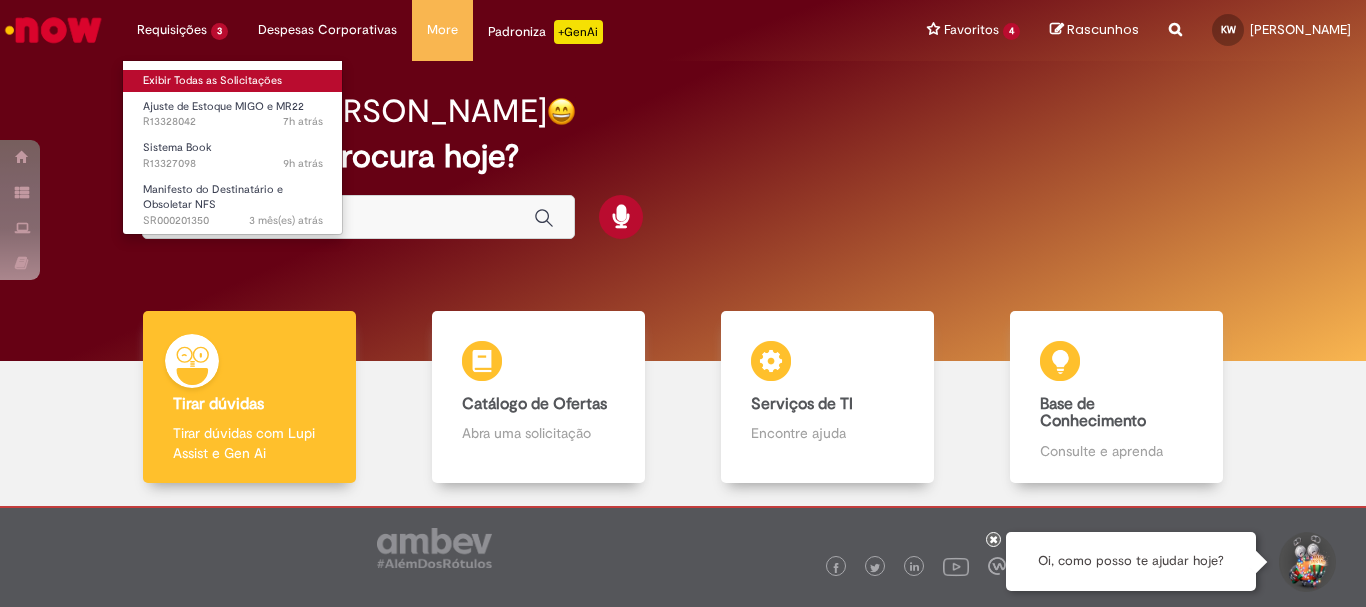 click on "Exibir Todas as Solicitações" at bounding box center [233, 81] 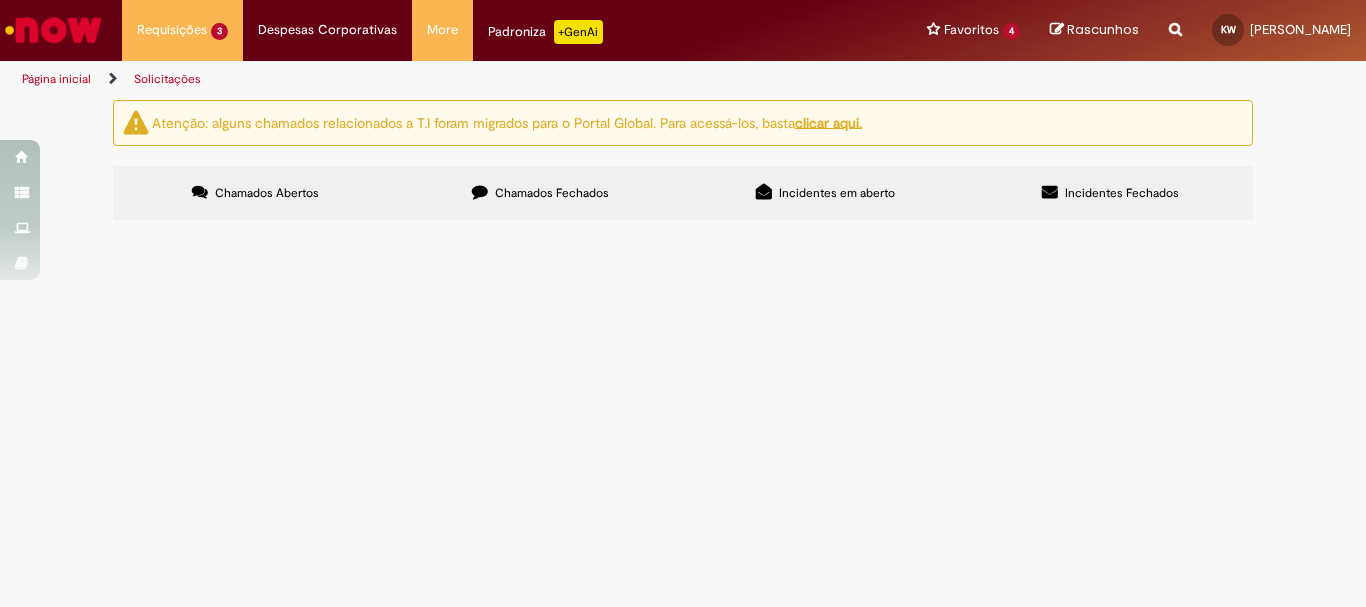 click at bounding box center [53, 30] 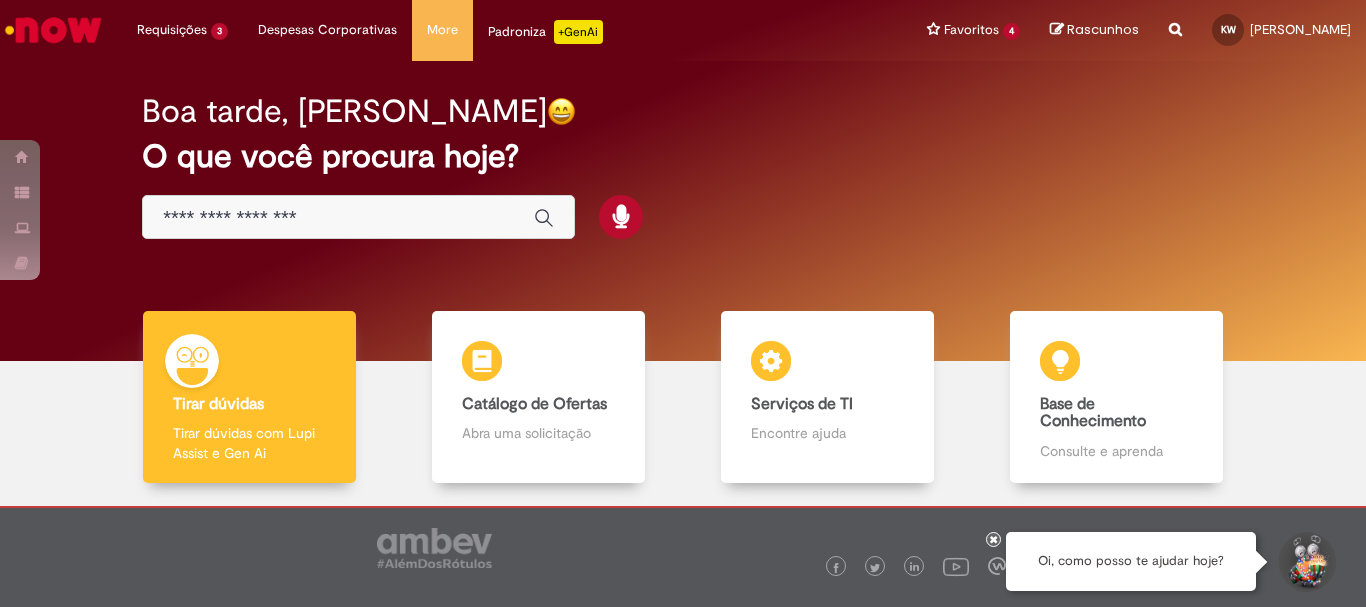 scroll, scrollTop: 0, scrollLeft: 0, axis: both 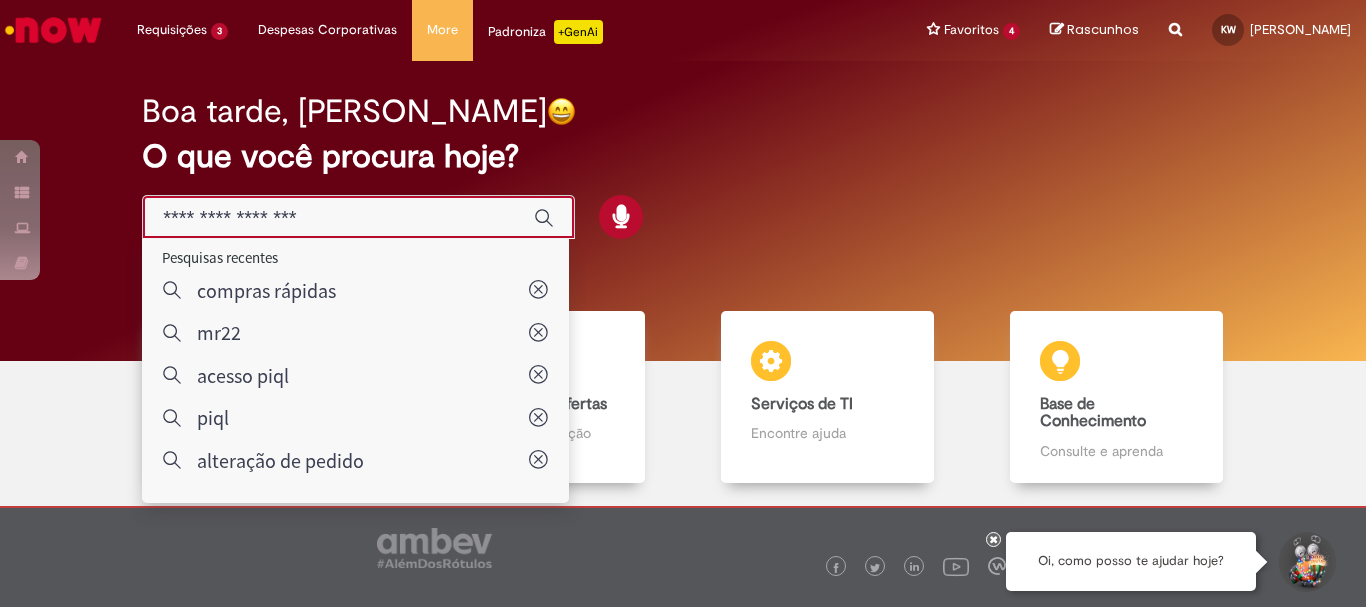 type on "*" 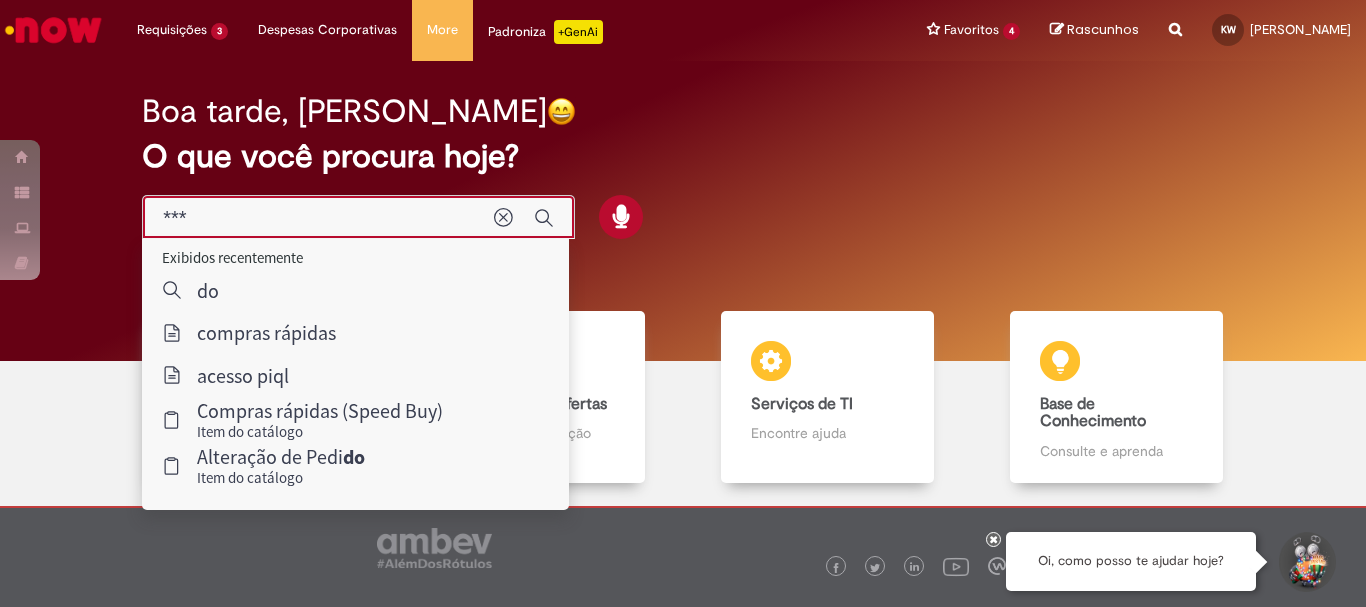 type on "****" 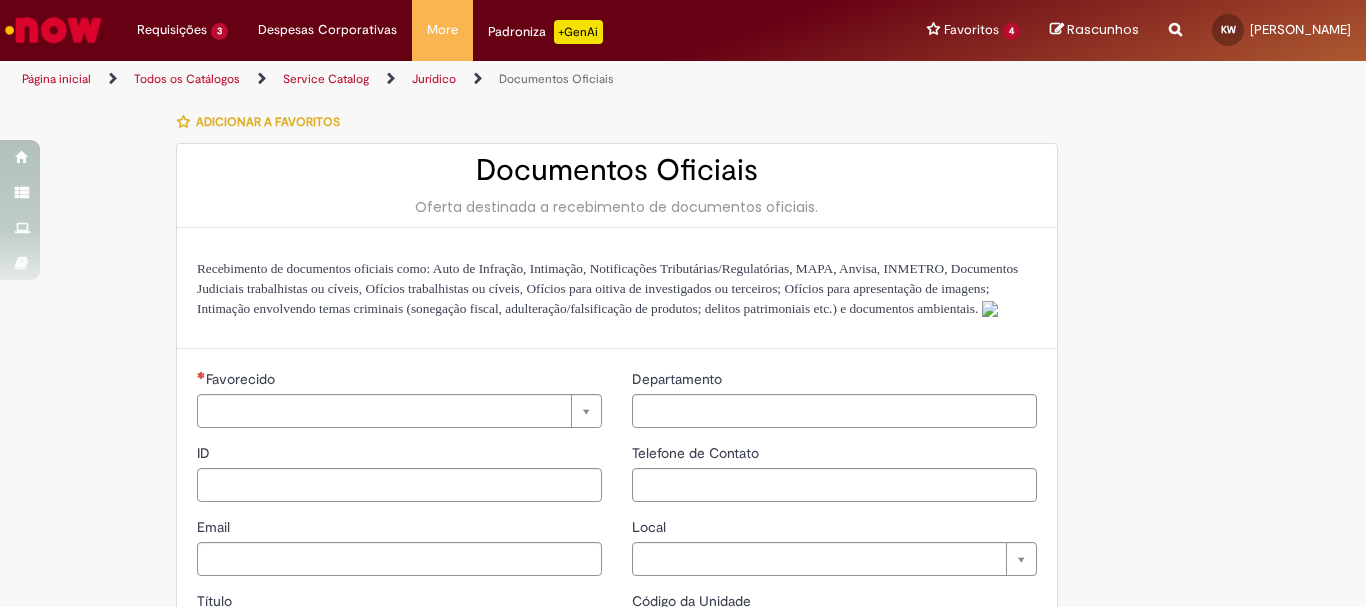 type on "**********" 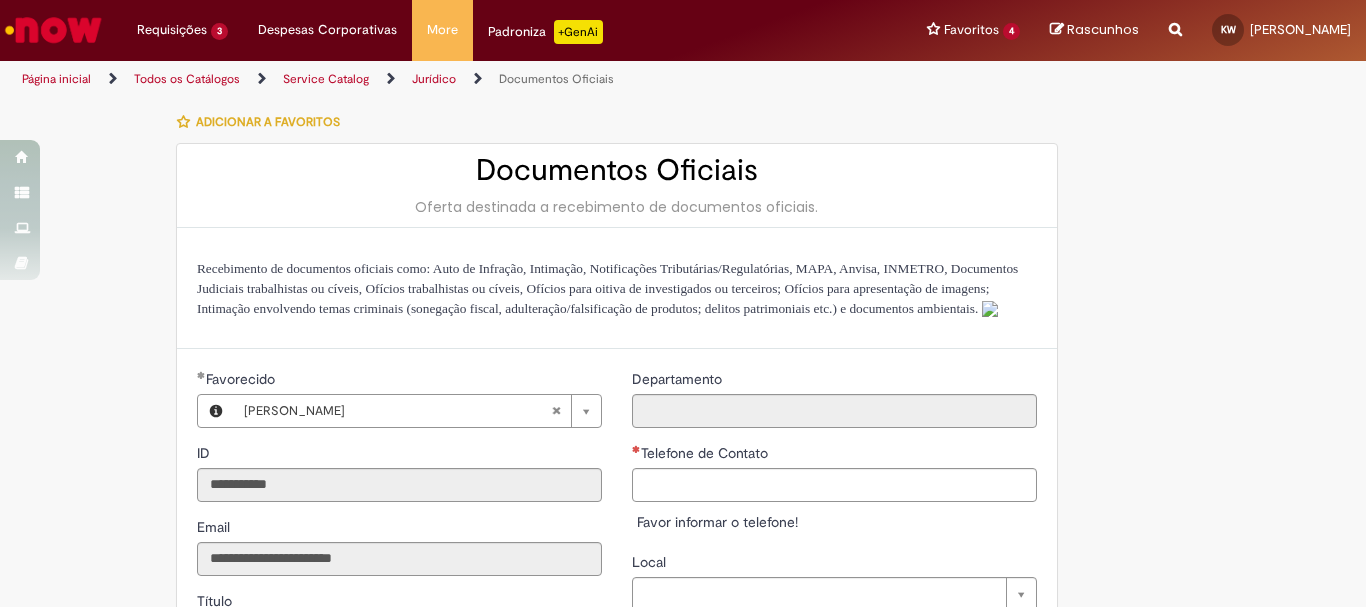 type on "**********" 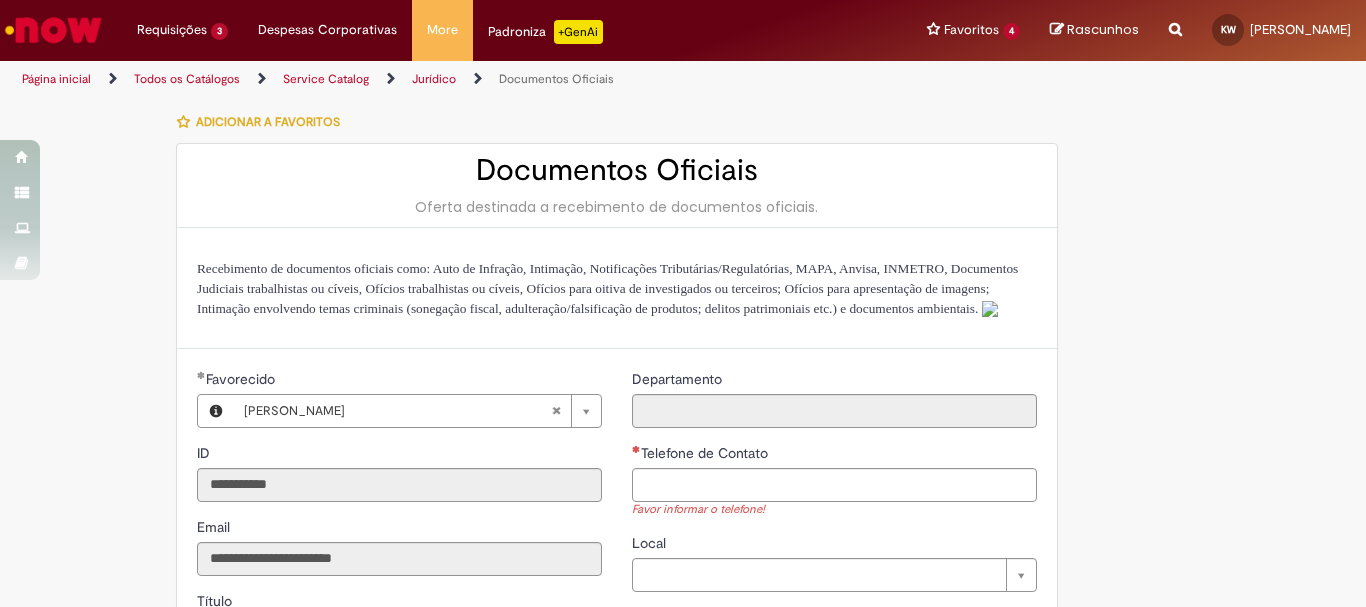 click on "Favor informar o telefone!" at bounding box center [834, 510] 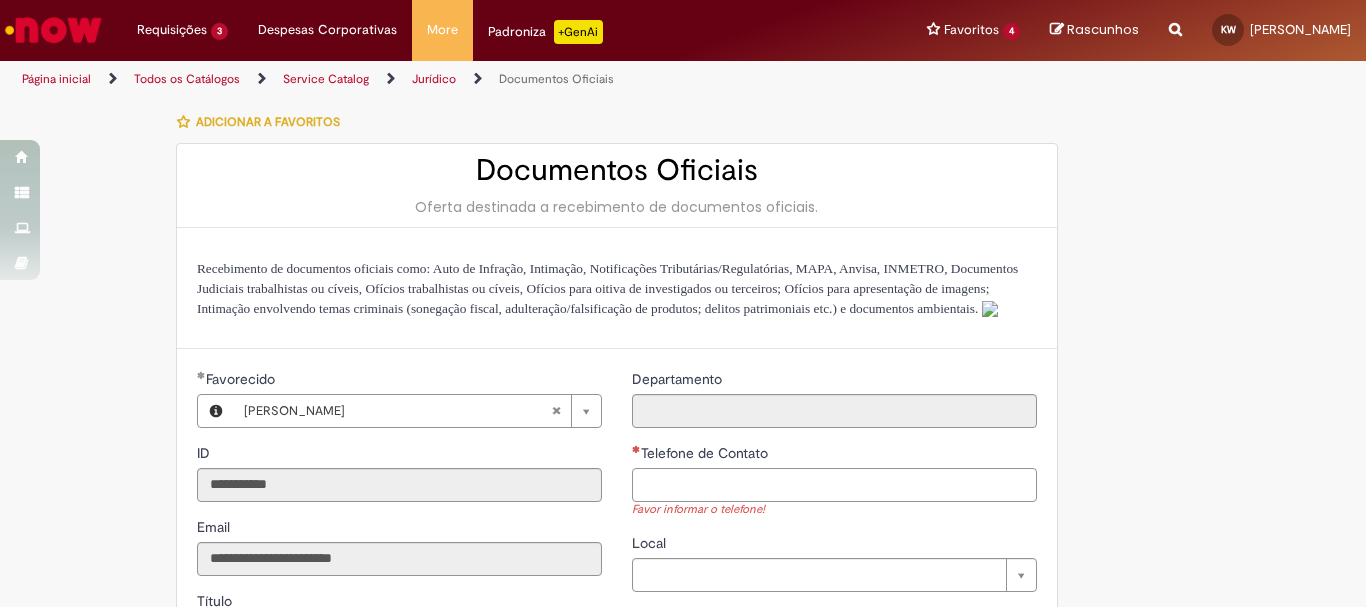 click on "Telefone de Contato" at bounding box center [834, 485] 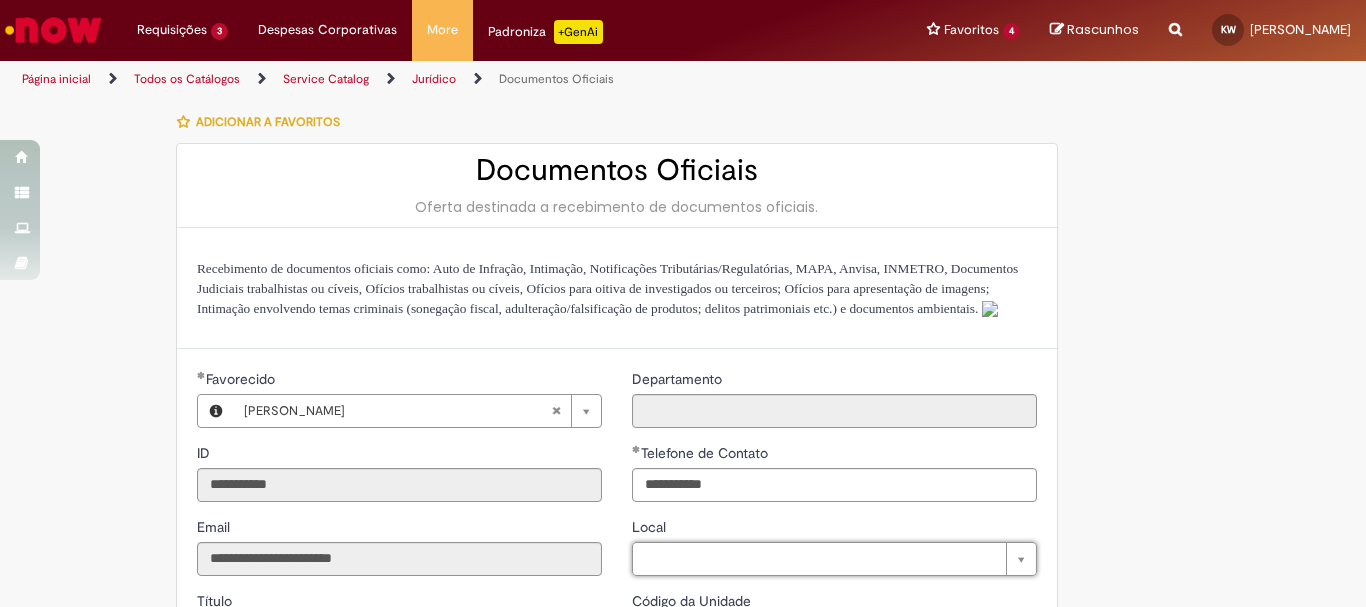 type on "**********" 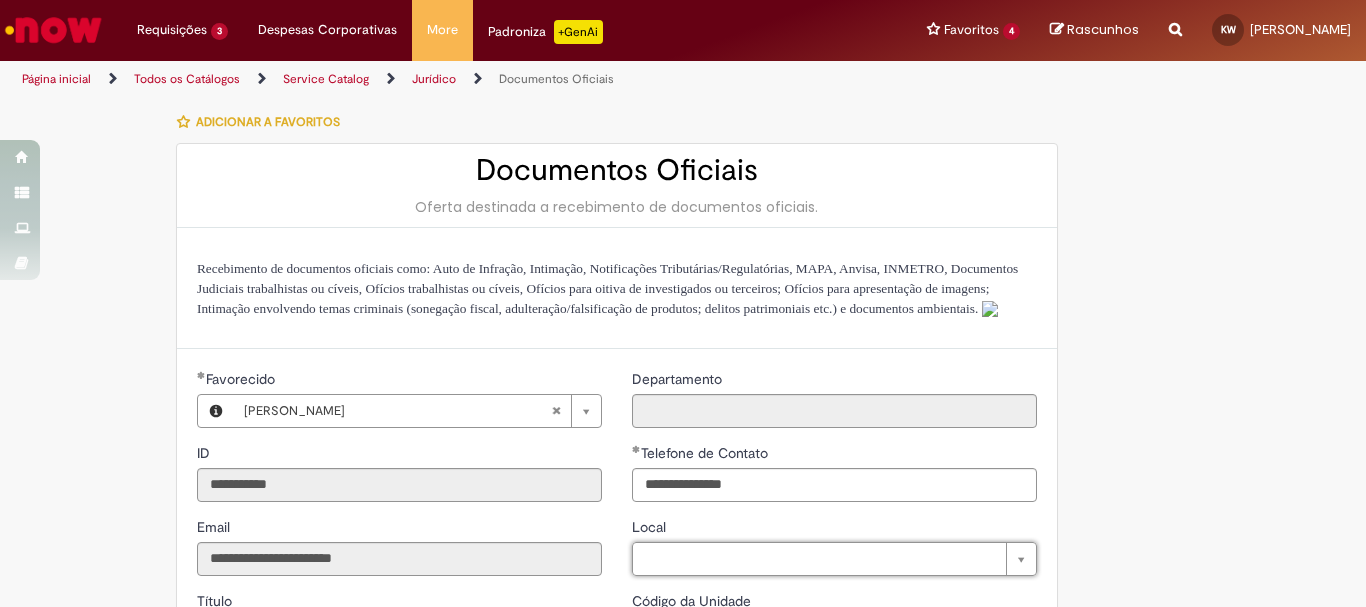 scroll, scrollTop: 300, scrollLeft: 0, axis: vertical 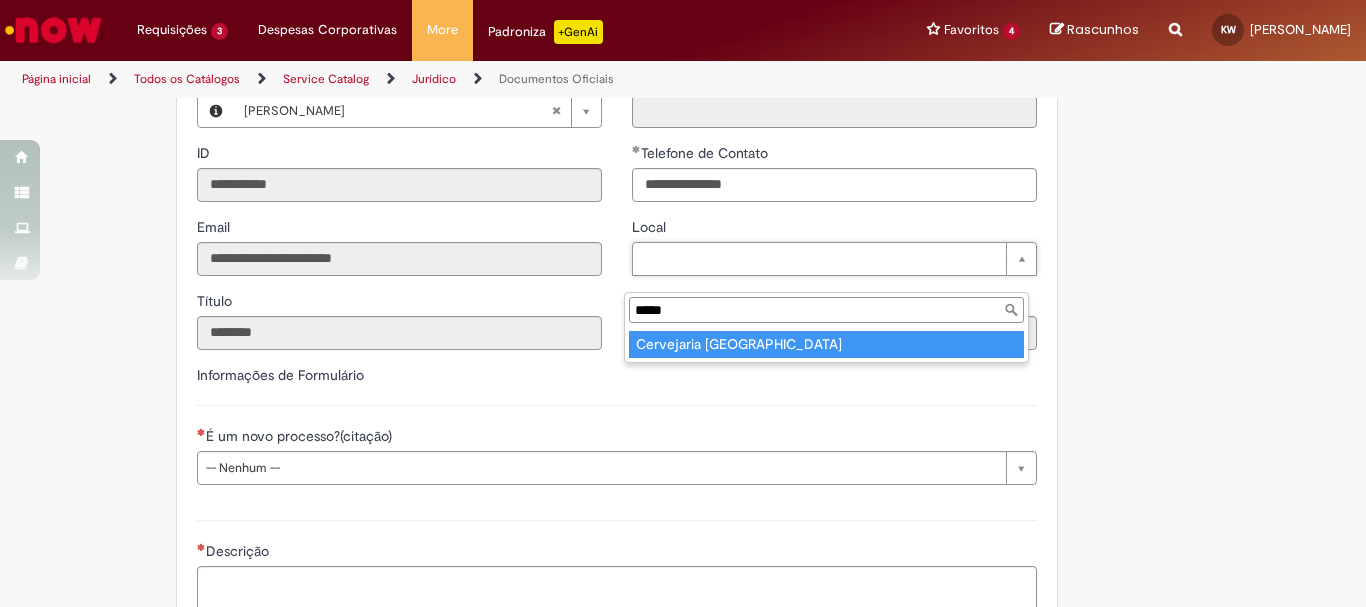 type on "*****" 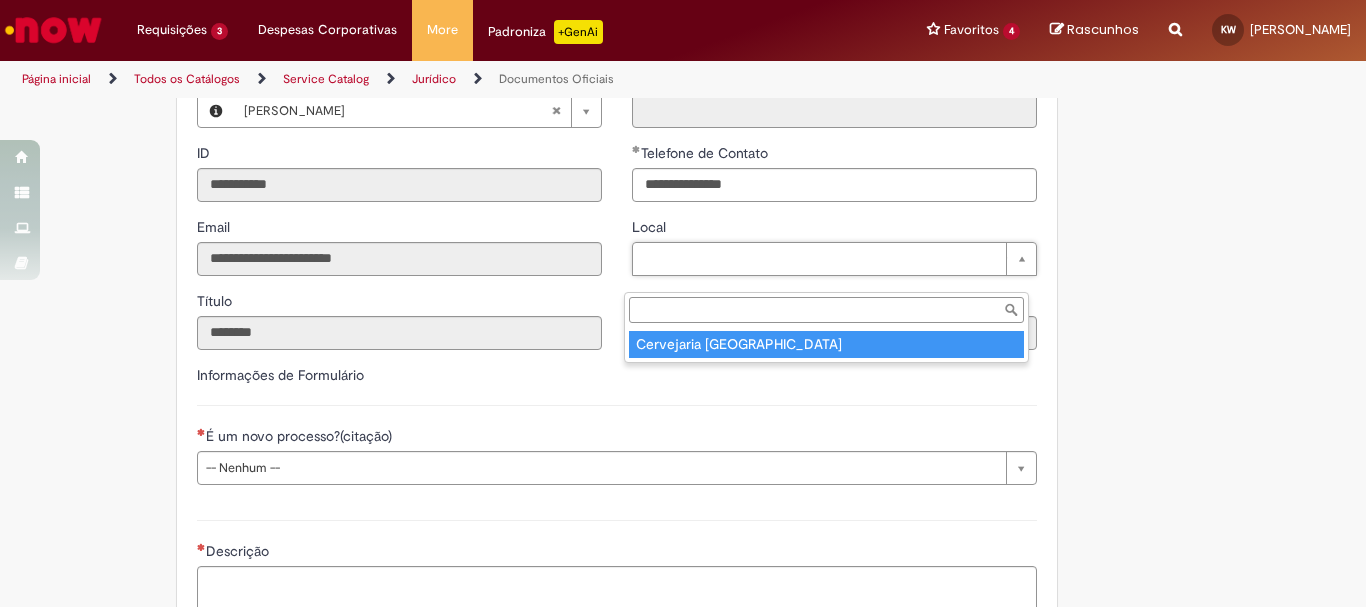 type on "****" 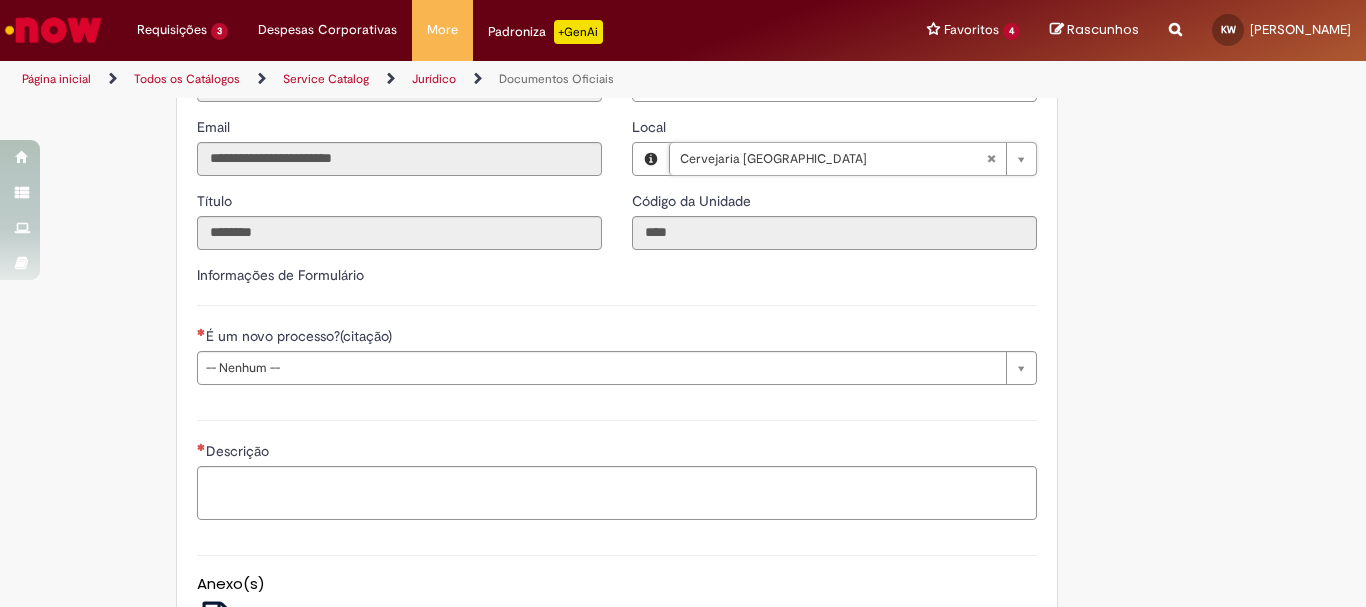 scroll, scrollTop: 600, scrollLeft: 0, axis: vertical 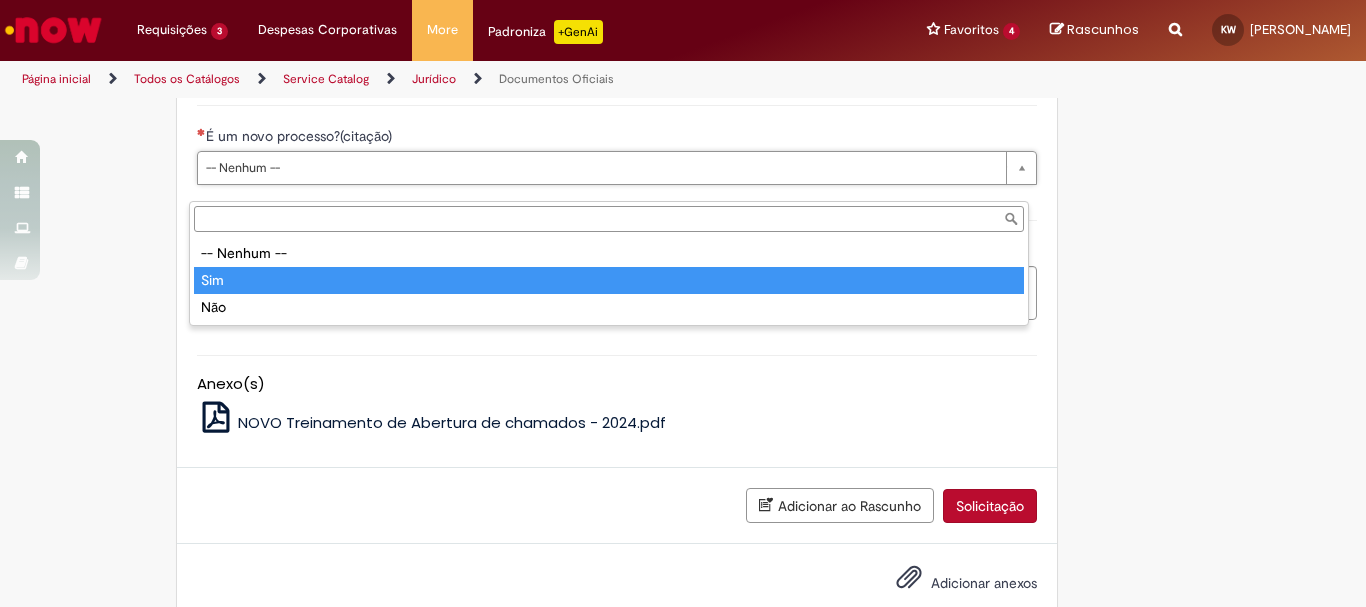 type on "***" 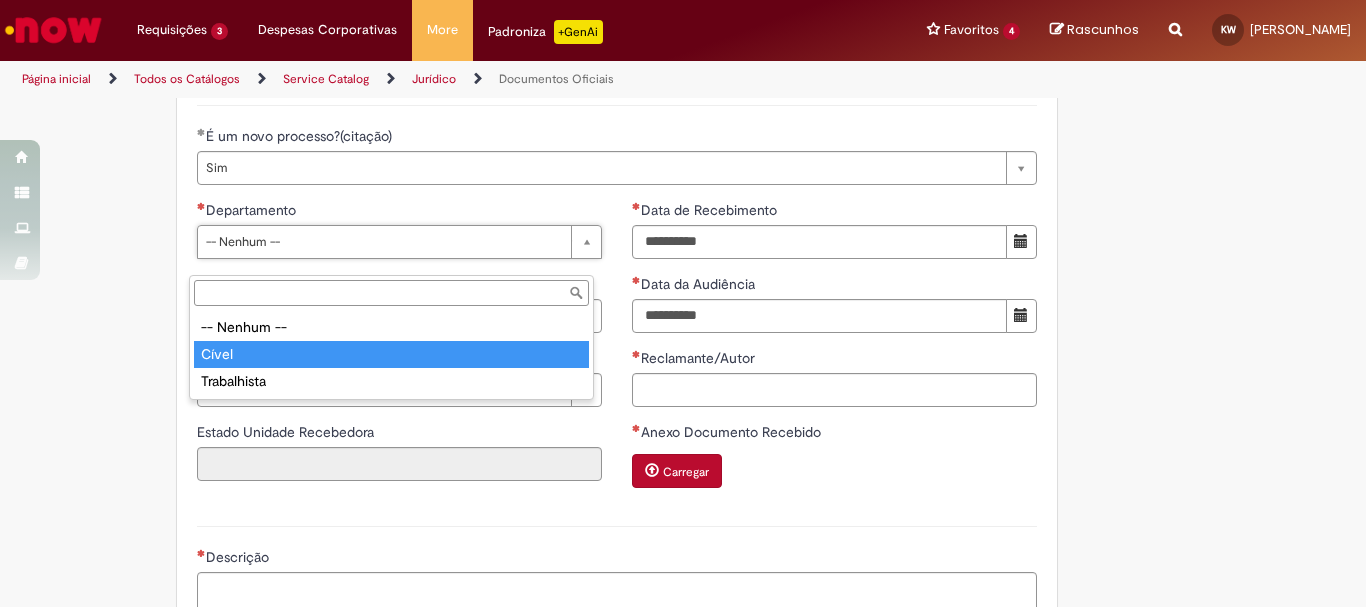 type on "*****" 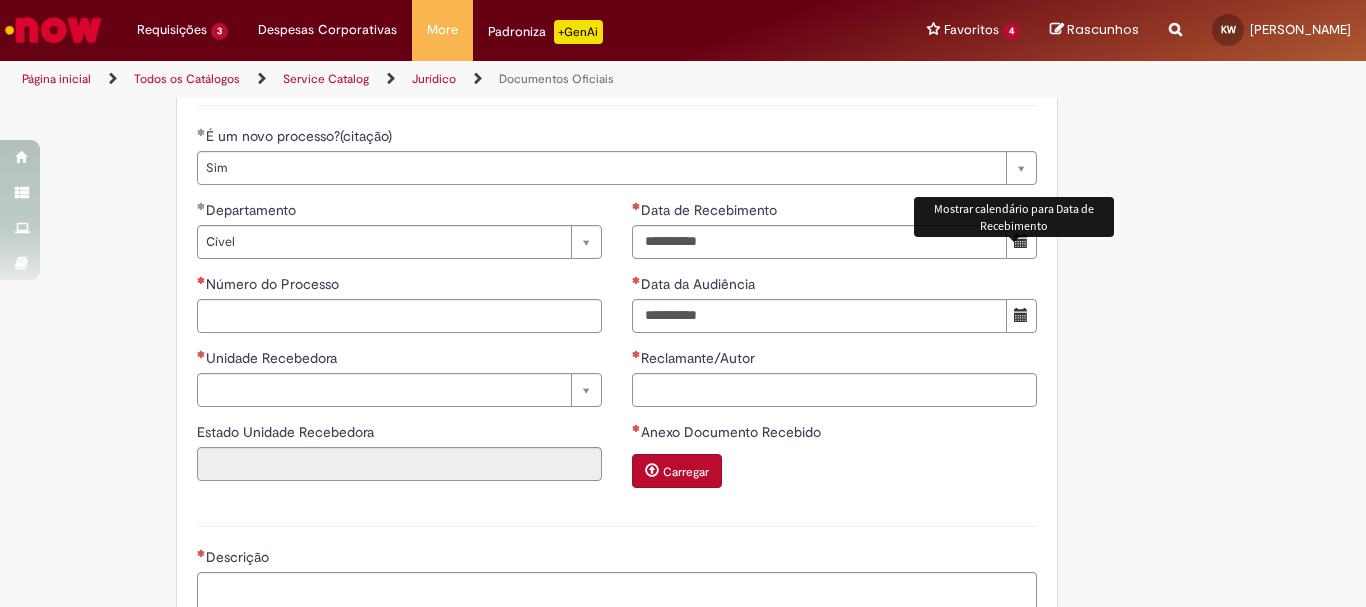 click at bounding box center [1021, 241] 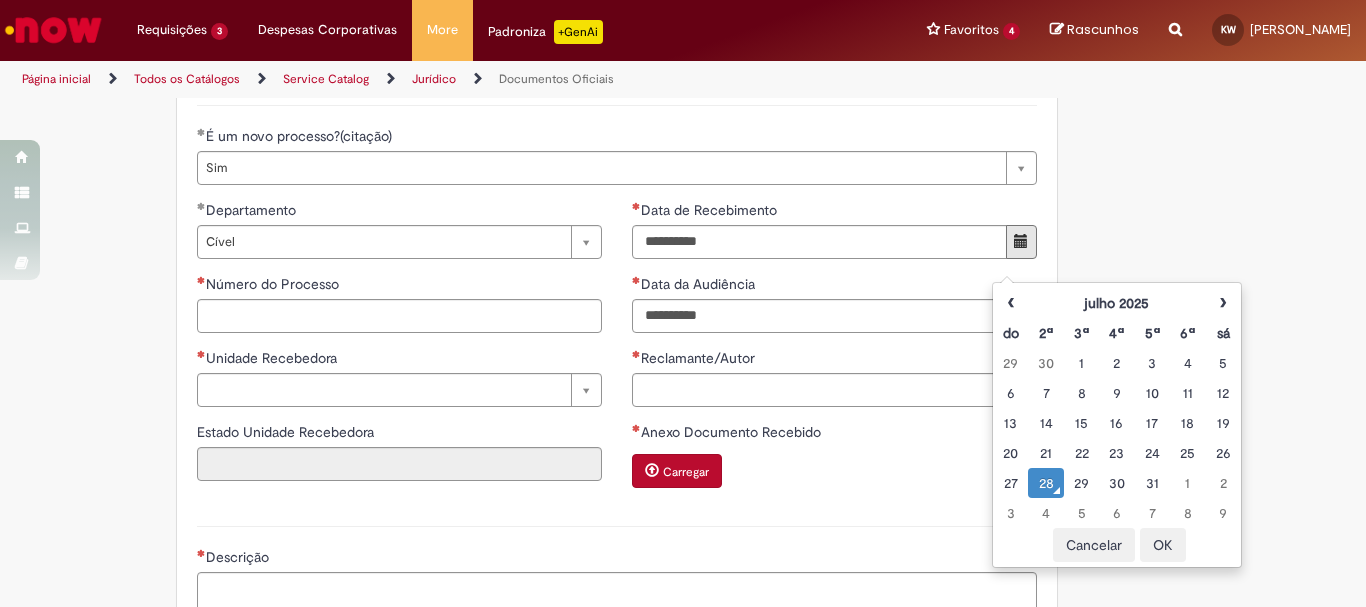 drag, startPoint x: 1048, startPoint y: 483, endPoint x: 858, endPoint y: 459, distance: 191.5098 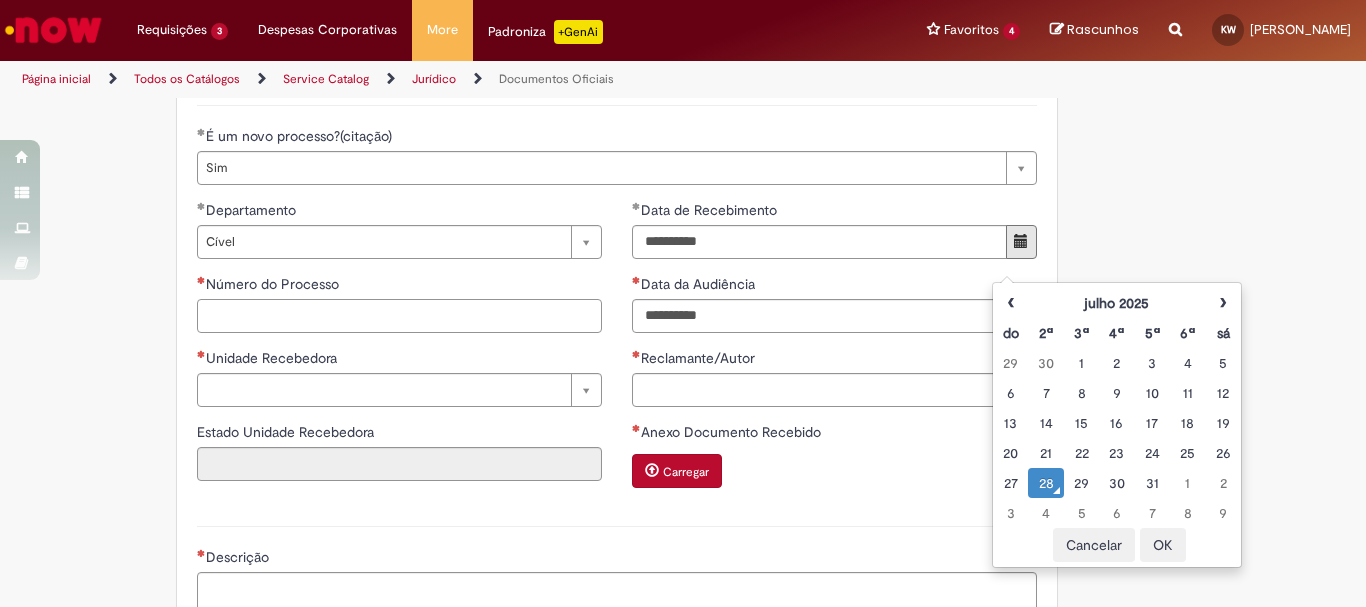 click on "Número do Processo" at bounding box center [399, 316] 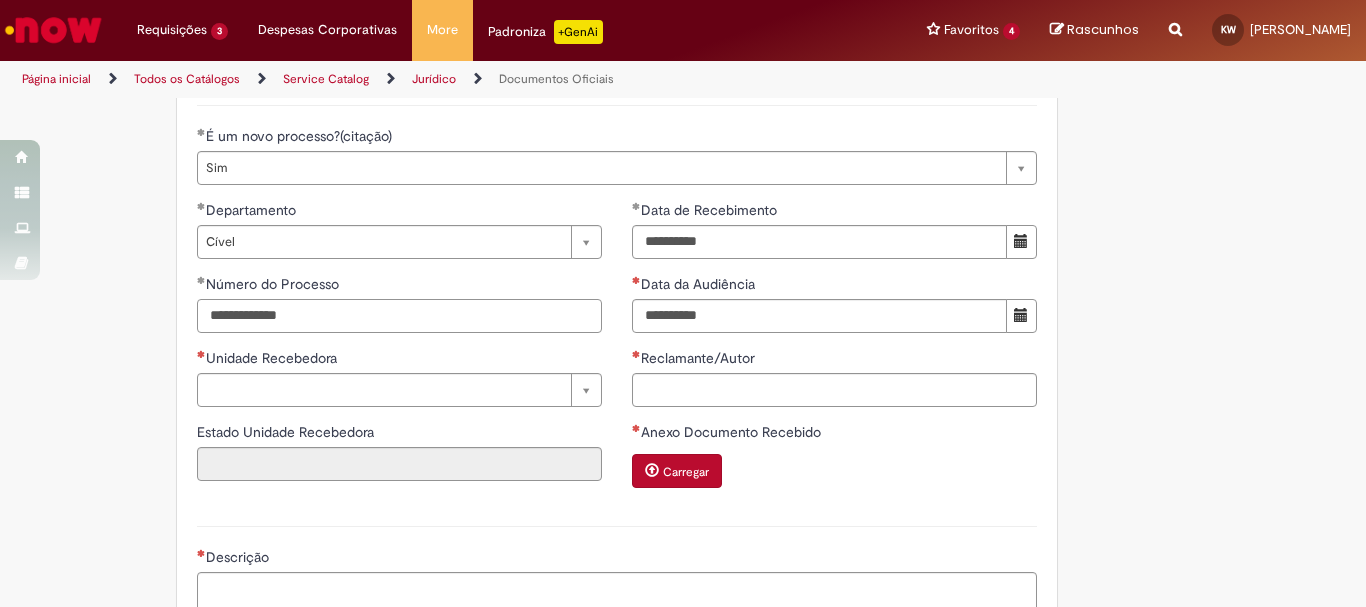 type on "**********" 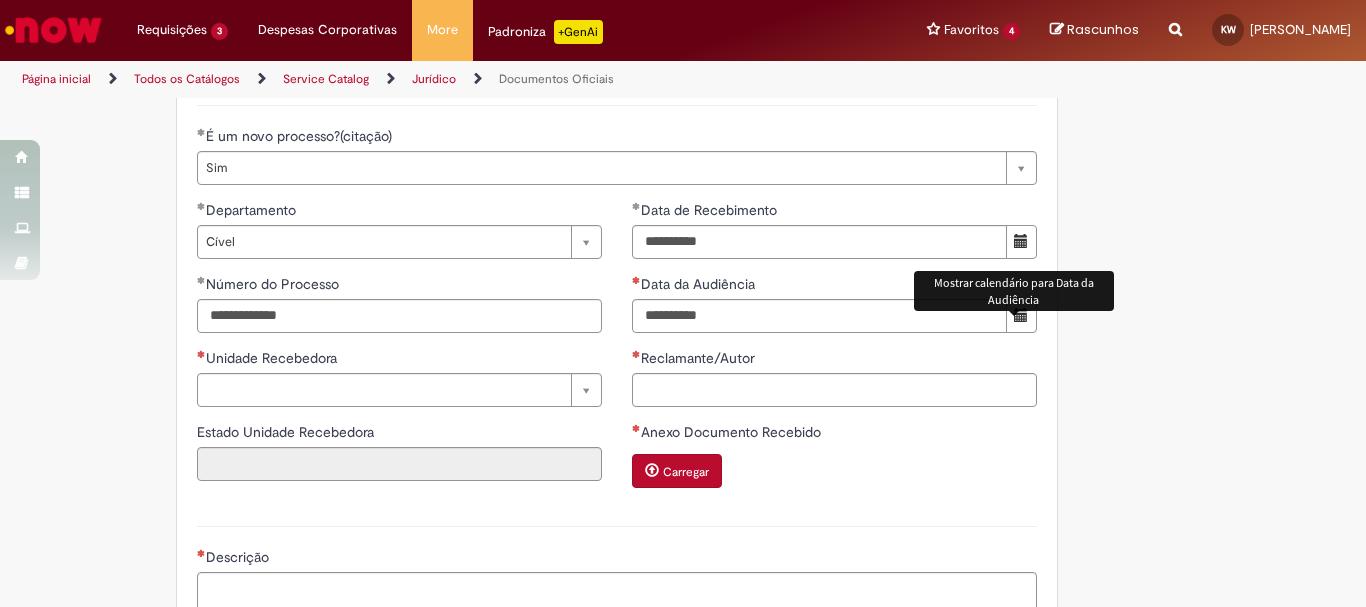 click at bounding box center [1021, 315] 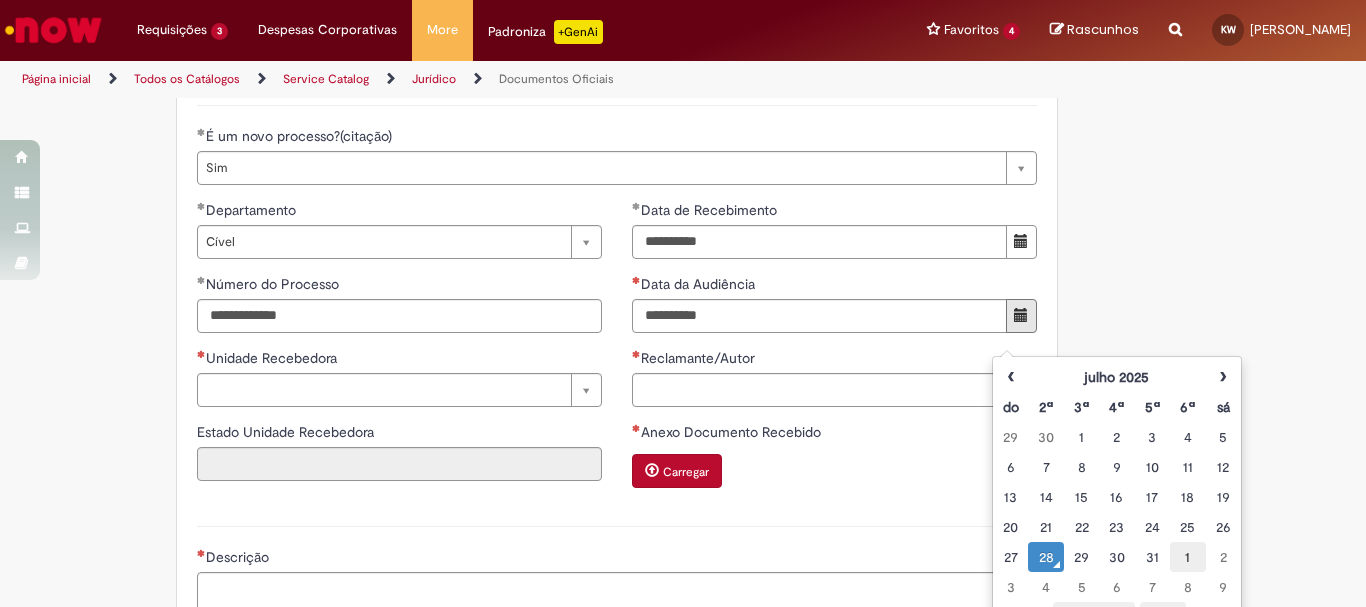 click on "1" at bounding box center [1187, 557] 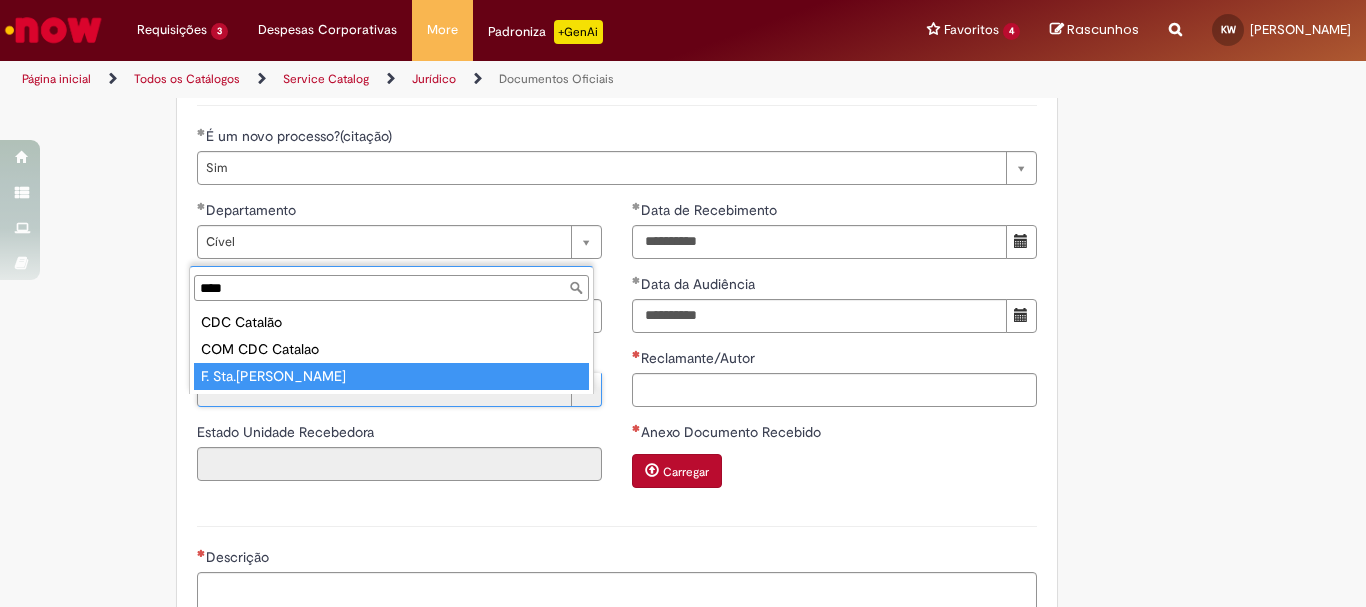 type on "****" 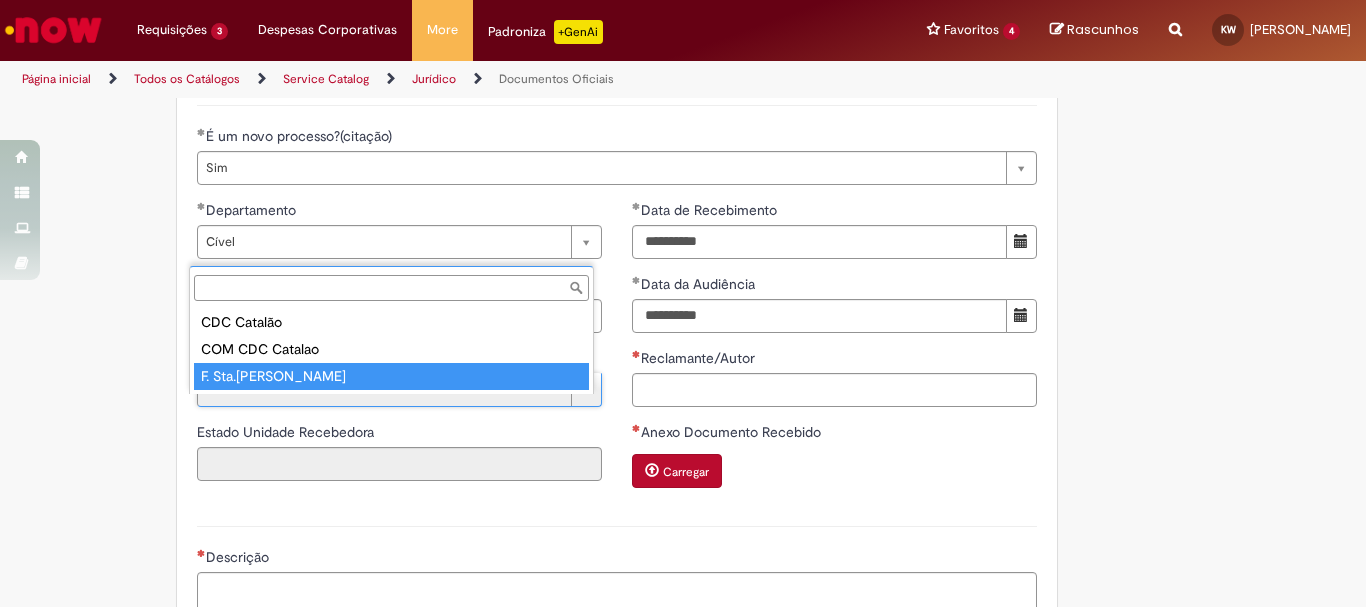 type on "**" 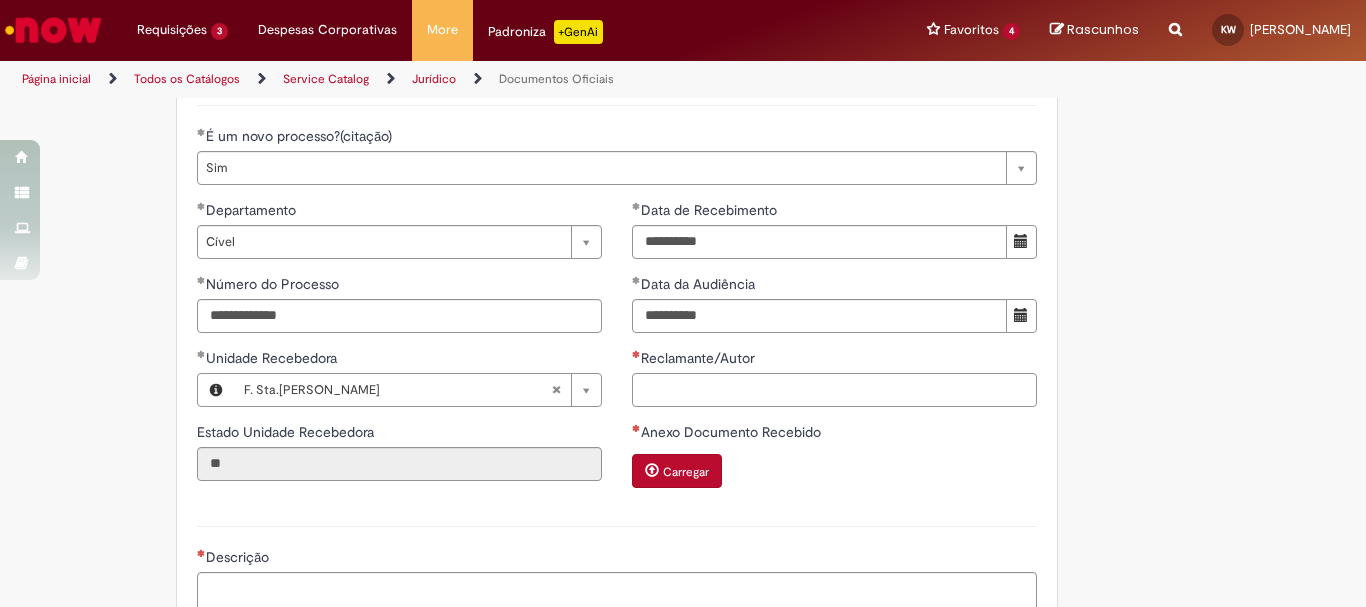 click on "Reclamante/Autor" at bounding box center (834, 390) 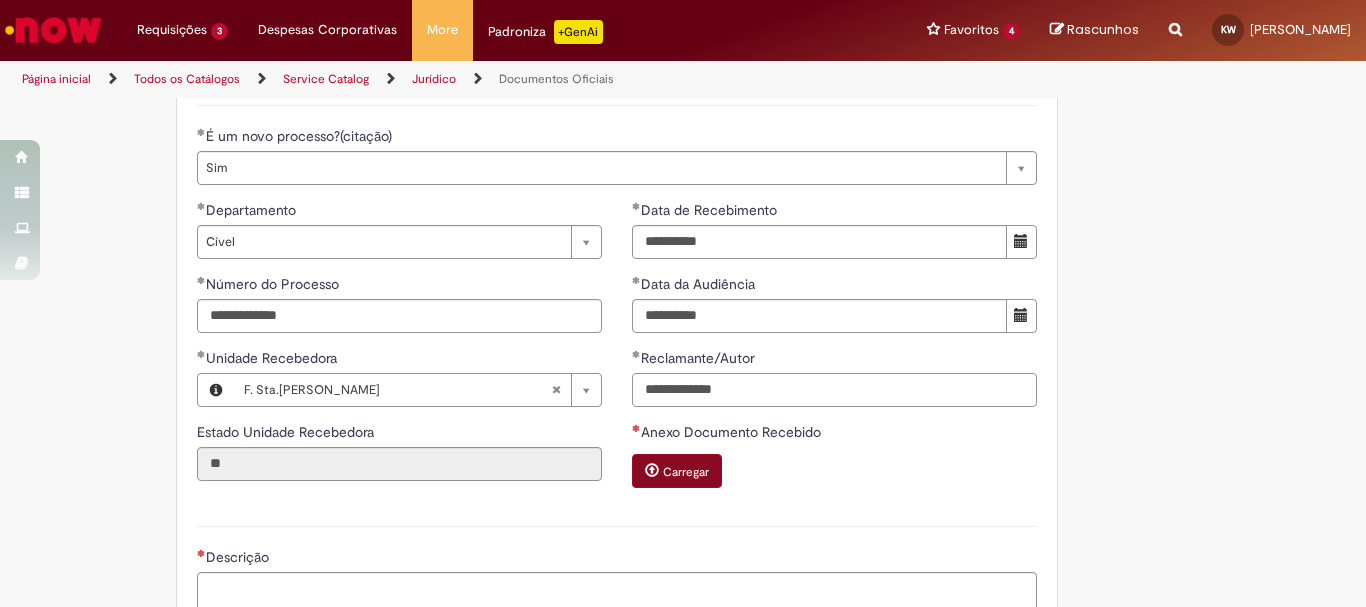 type on "**********" 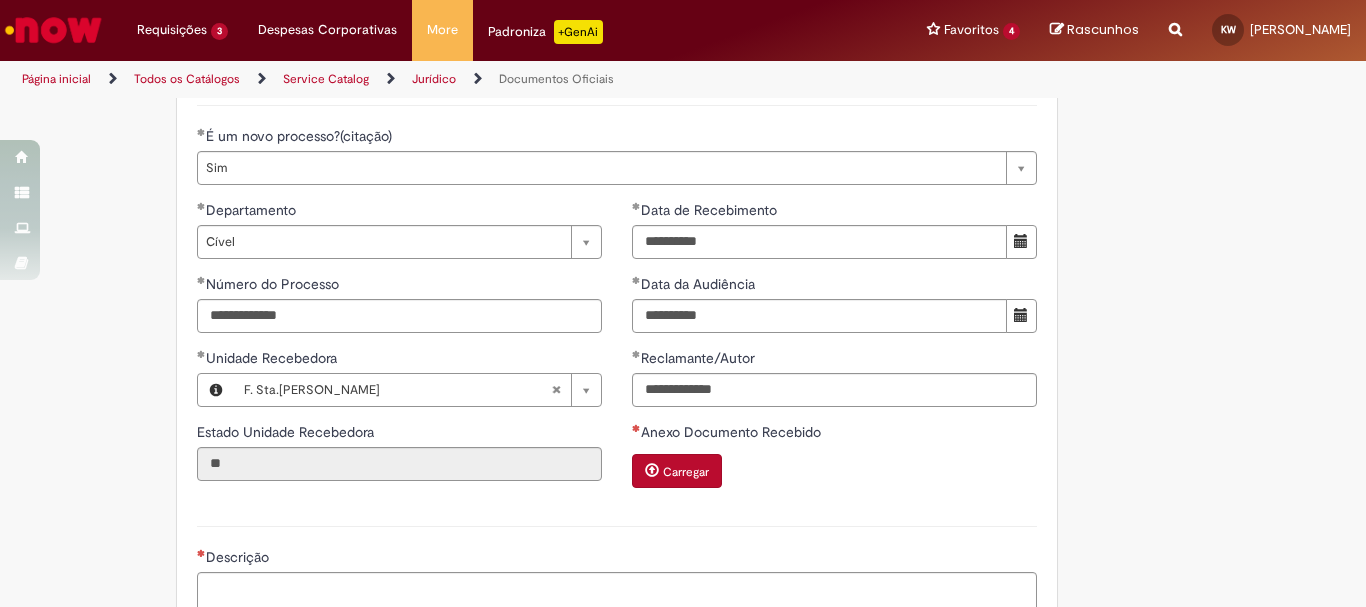 click on "Carregar" at bounding box center [686, 472] 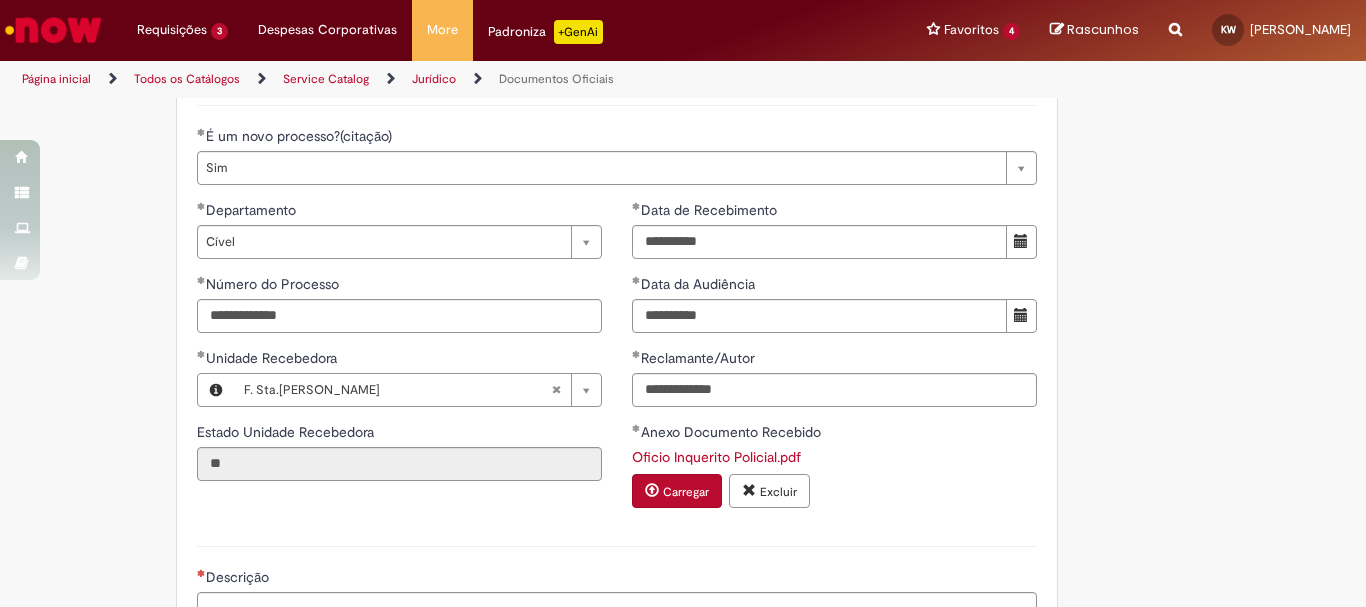 scroll, scrollTop: 993, scrollLeft: 0, axis: vertical 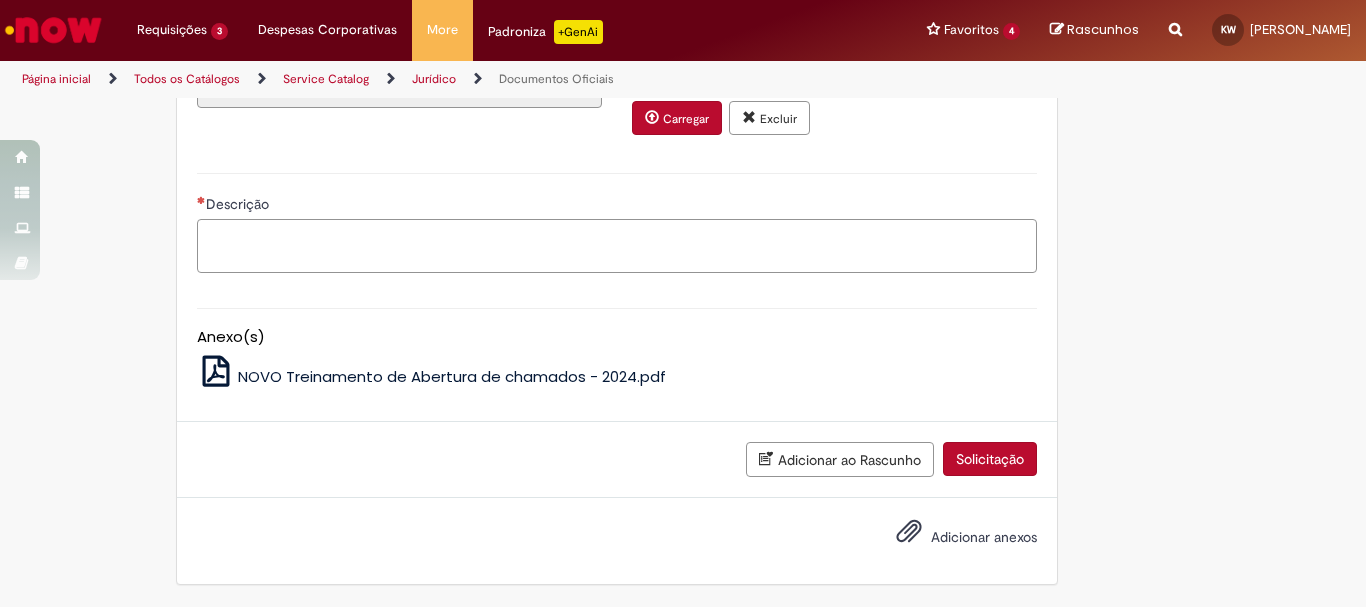 click on "Descrição" at bounding box center [617, 246] 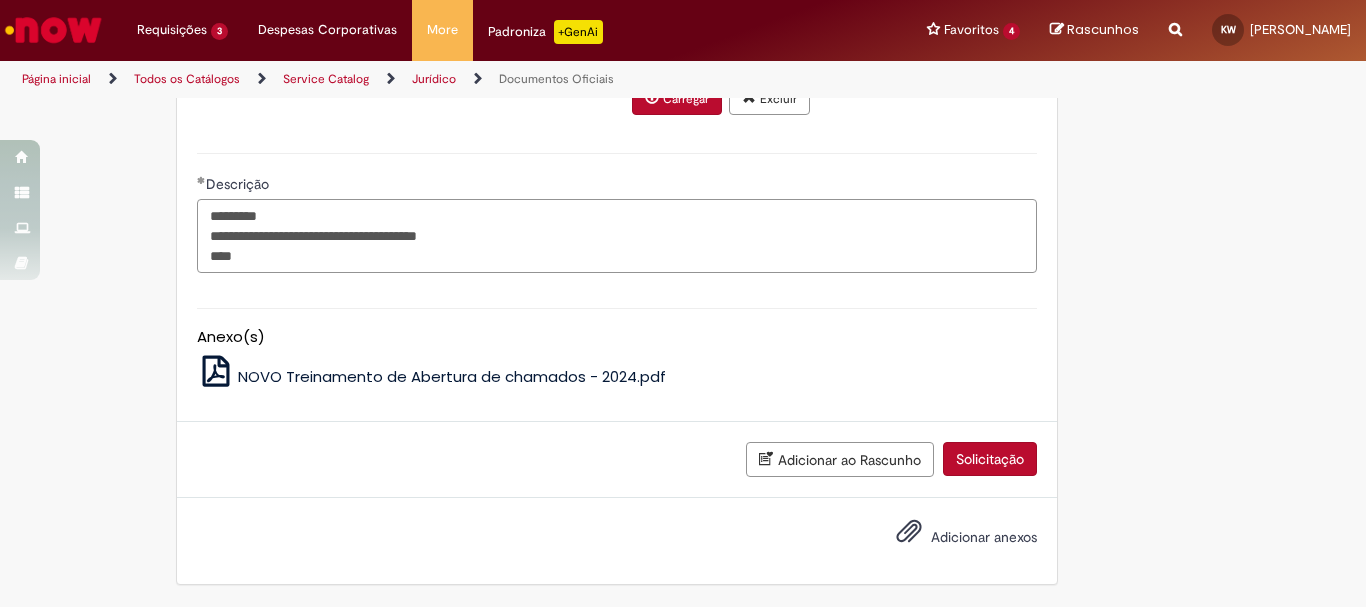 type on "**********" 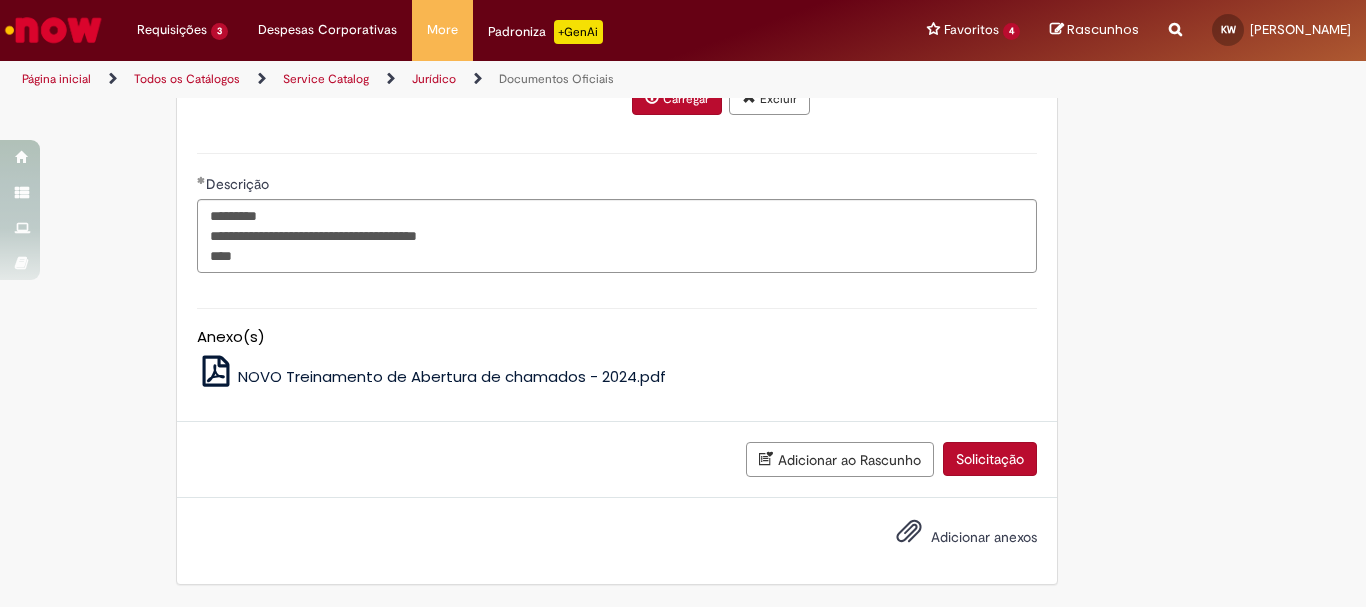 click on "Adicionar anexos" at bounding box center [984, 537] 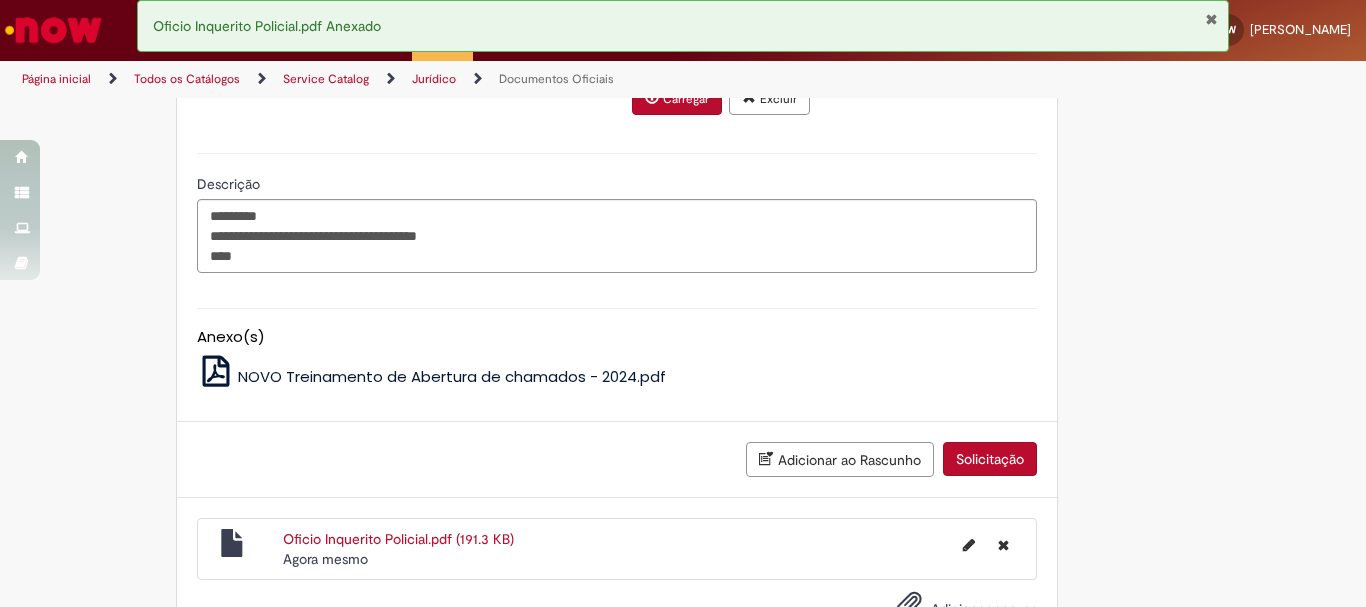 click on "Solicitação" at bounding box center [990, 459] 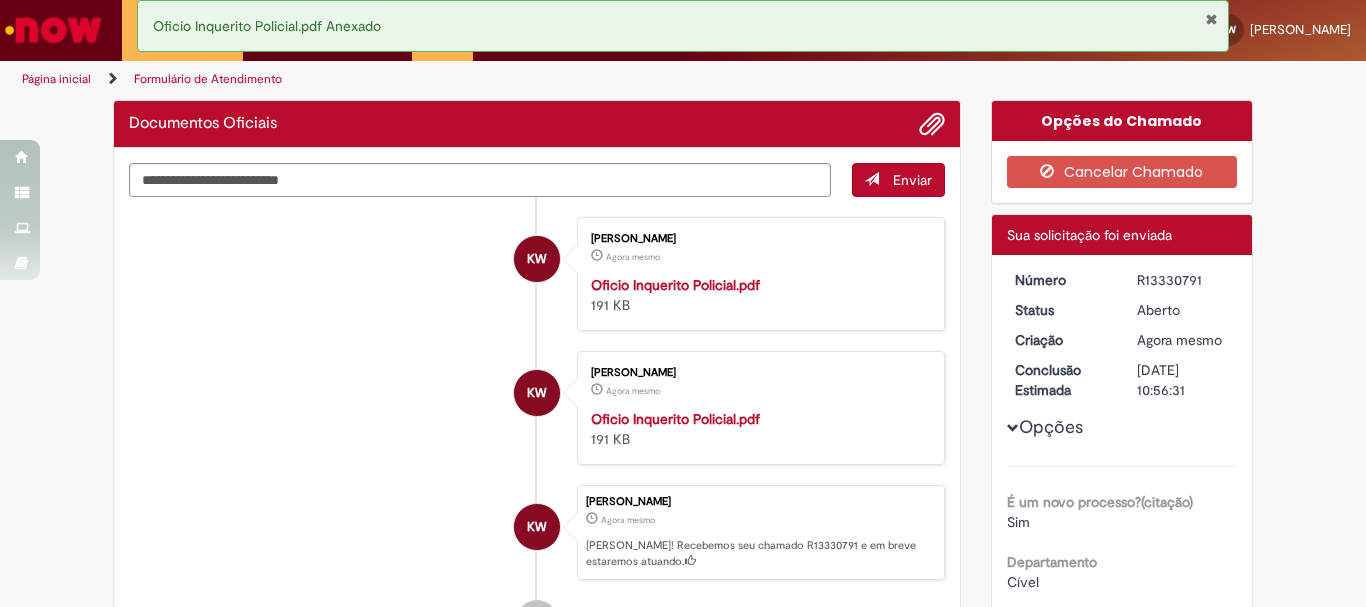 scroll, scrollTop: 100, scrollLeft: 0, axis: vertical 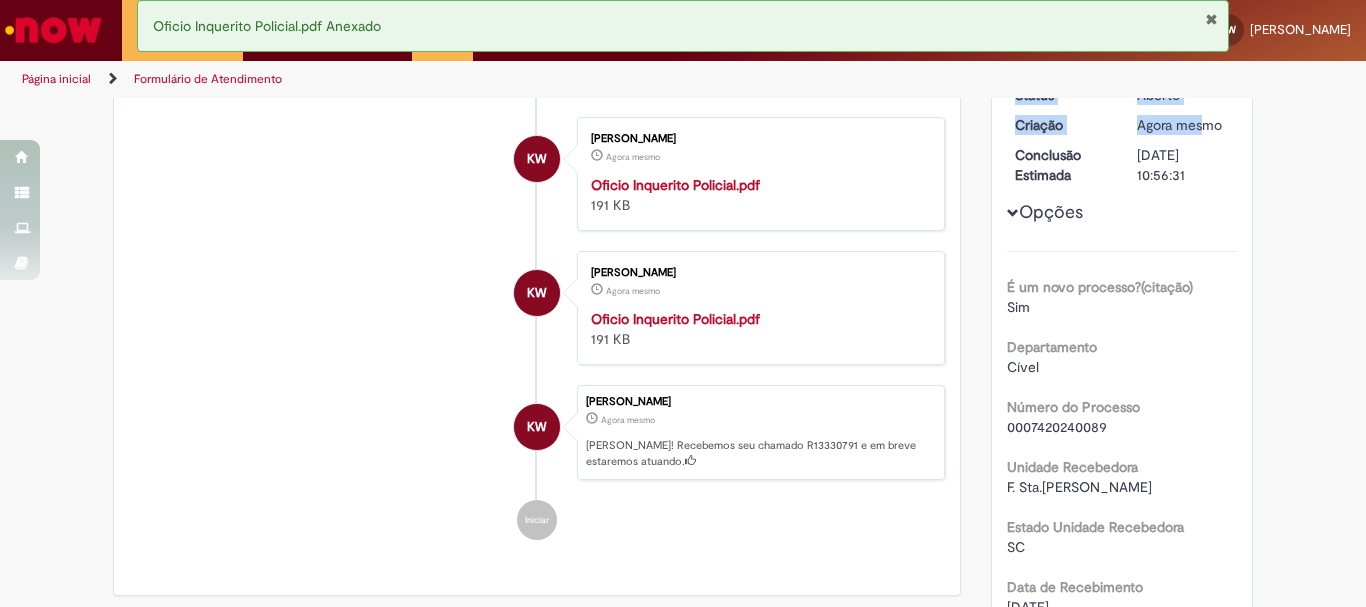 drag, startPoint x: 1130, startPoint y: 176, endPoint x: 1201, endPoint y: 120, distance: 90.426765 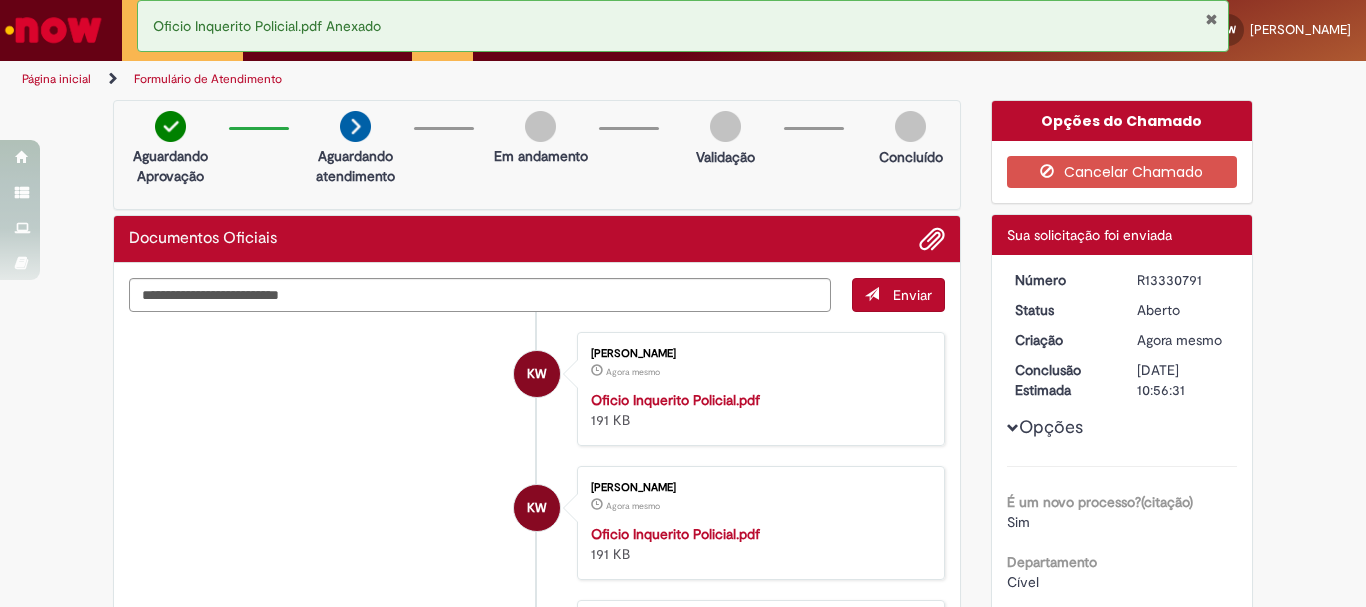 click on "Opções
É um novo processo?(citação)
Sim
Departamento
Cível
Número do Processo
0007420240089
Unidade Recebedora
F. Sta.Catarina
Estado Unidade Recebedora
SC
Data de Recebimento
28/07/2025
Data da Audiência
01/08/2025
Reclamante/Autor
Policia Civil
Anexo Documento Recebido
Oficio Inquerito Policial.pdf
Descrição
Boa tarde
Recebemos hoje a tarde o oficio em anexo,
Att." at bounding box center [1122, 701] 